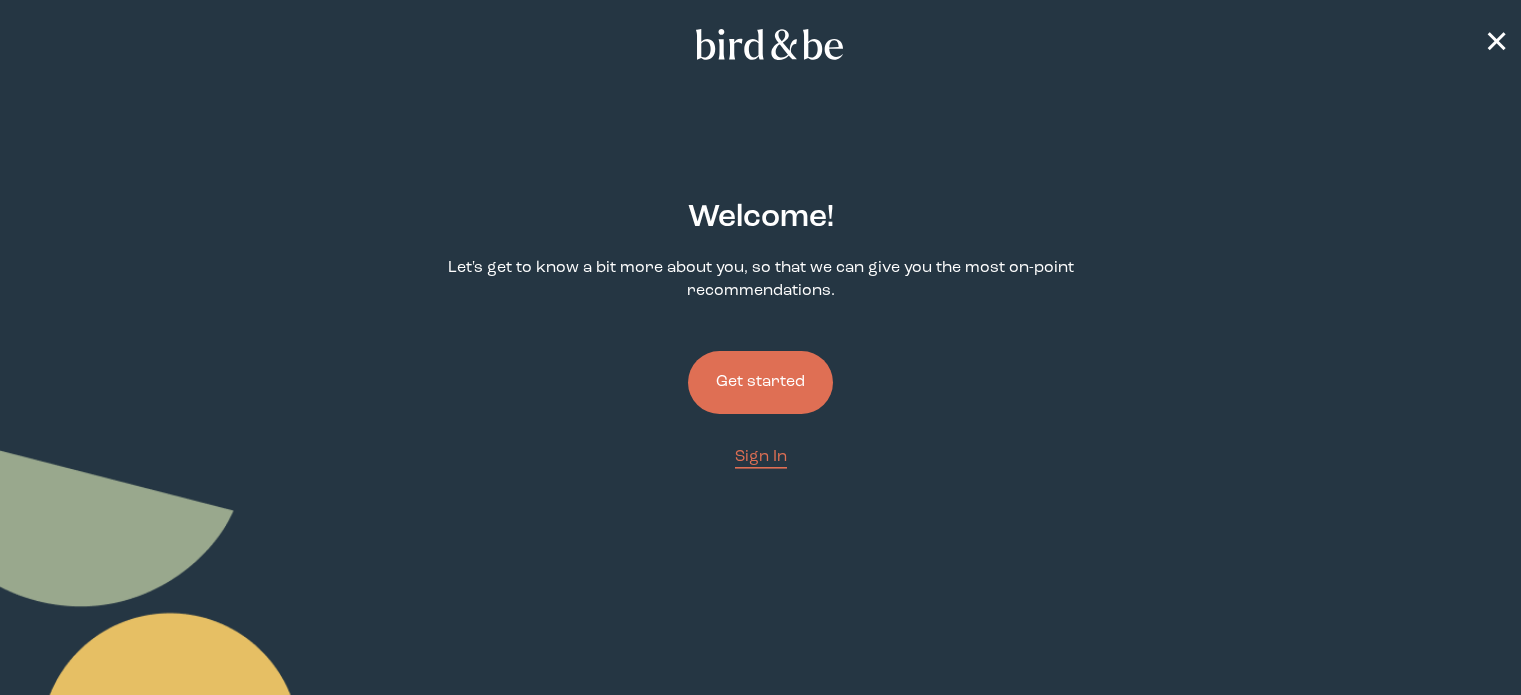 scroll, scrollTop: 0, scrollLeft: 0, axis: both 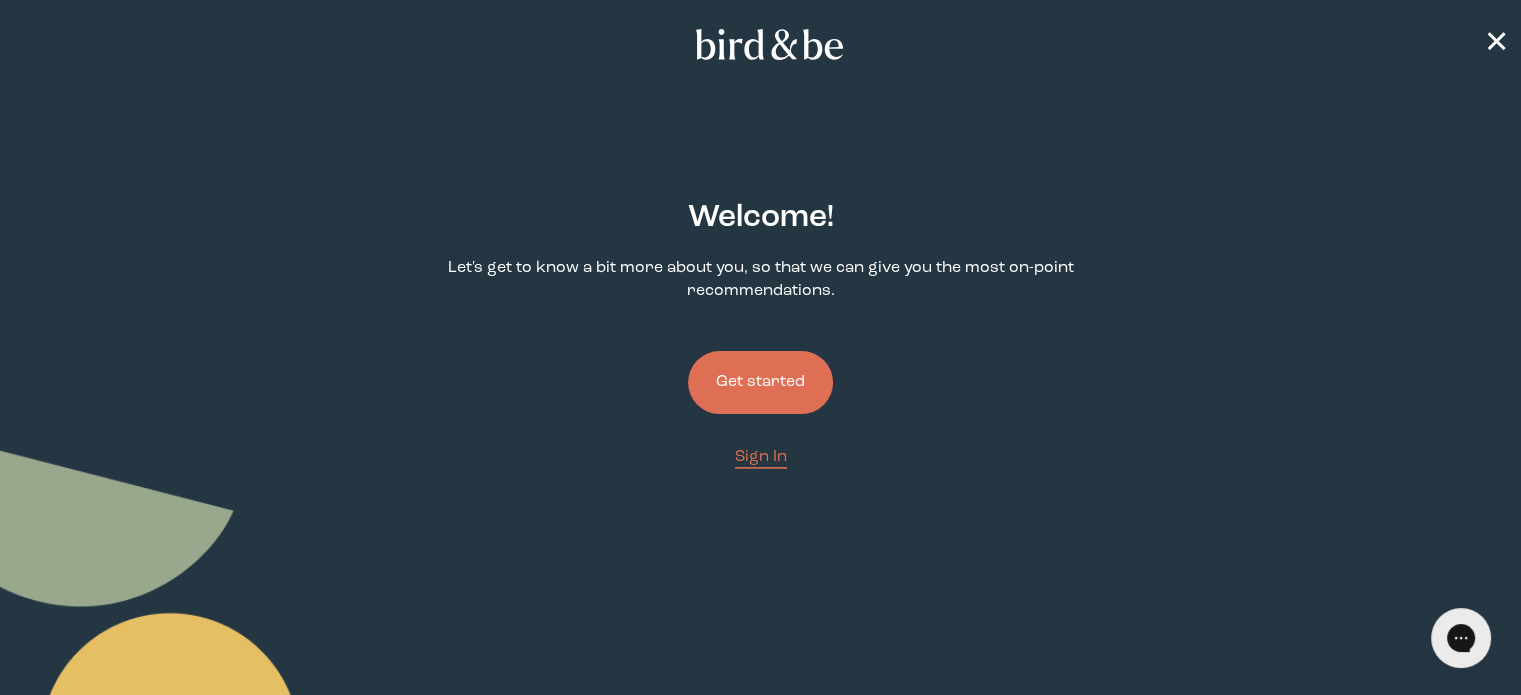 click on "Get started" at bounding box center (760, 382) 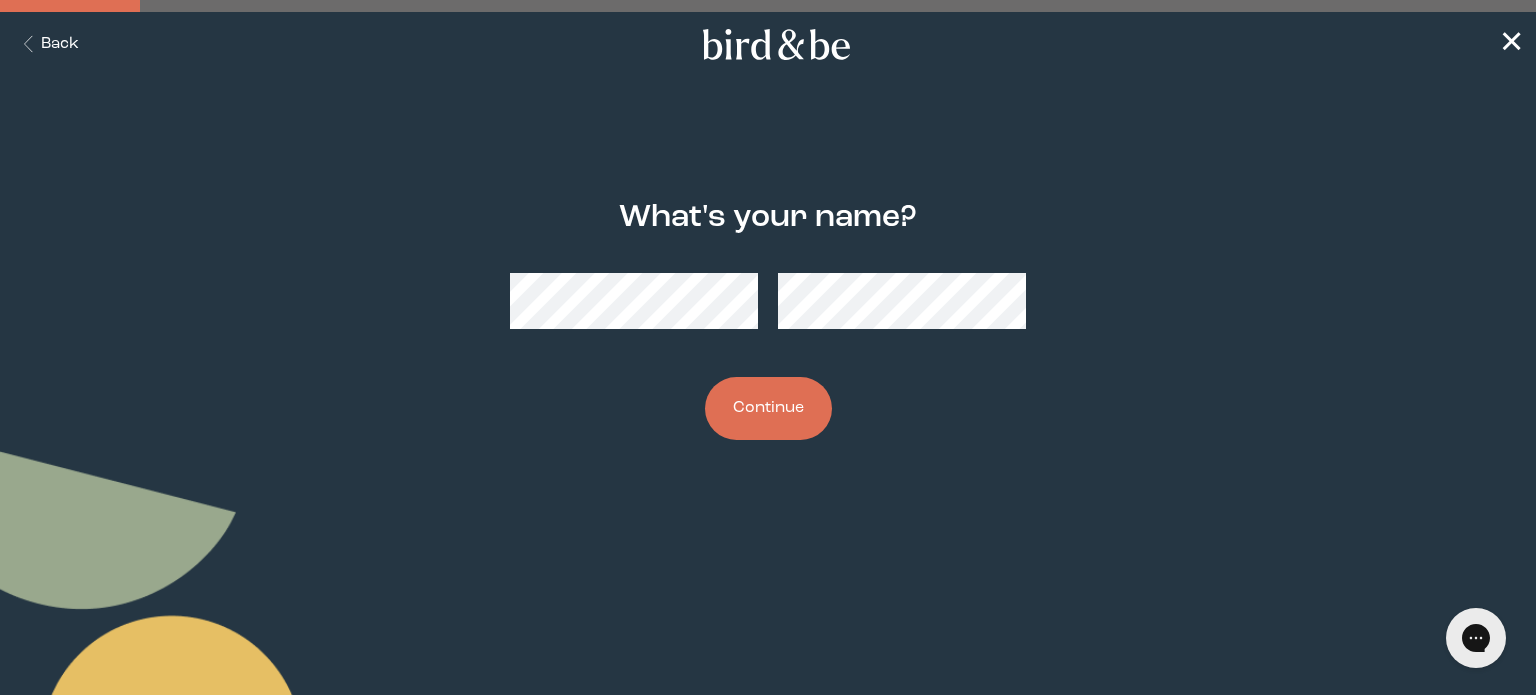 click on "Continue" at bounding box center [768, 408] 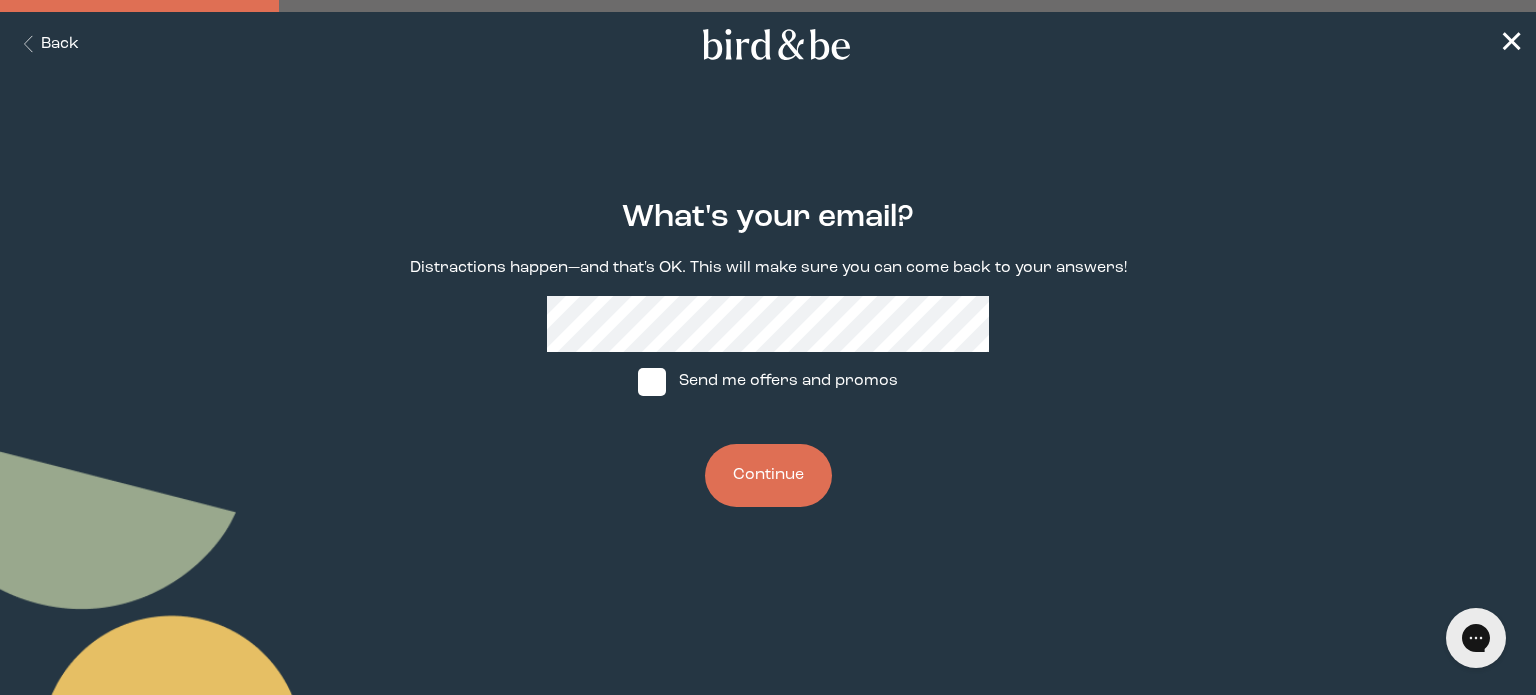click at bounding box center (652, 382) 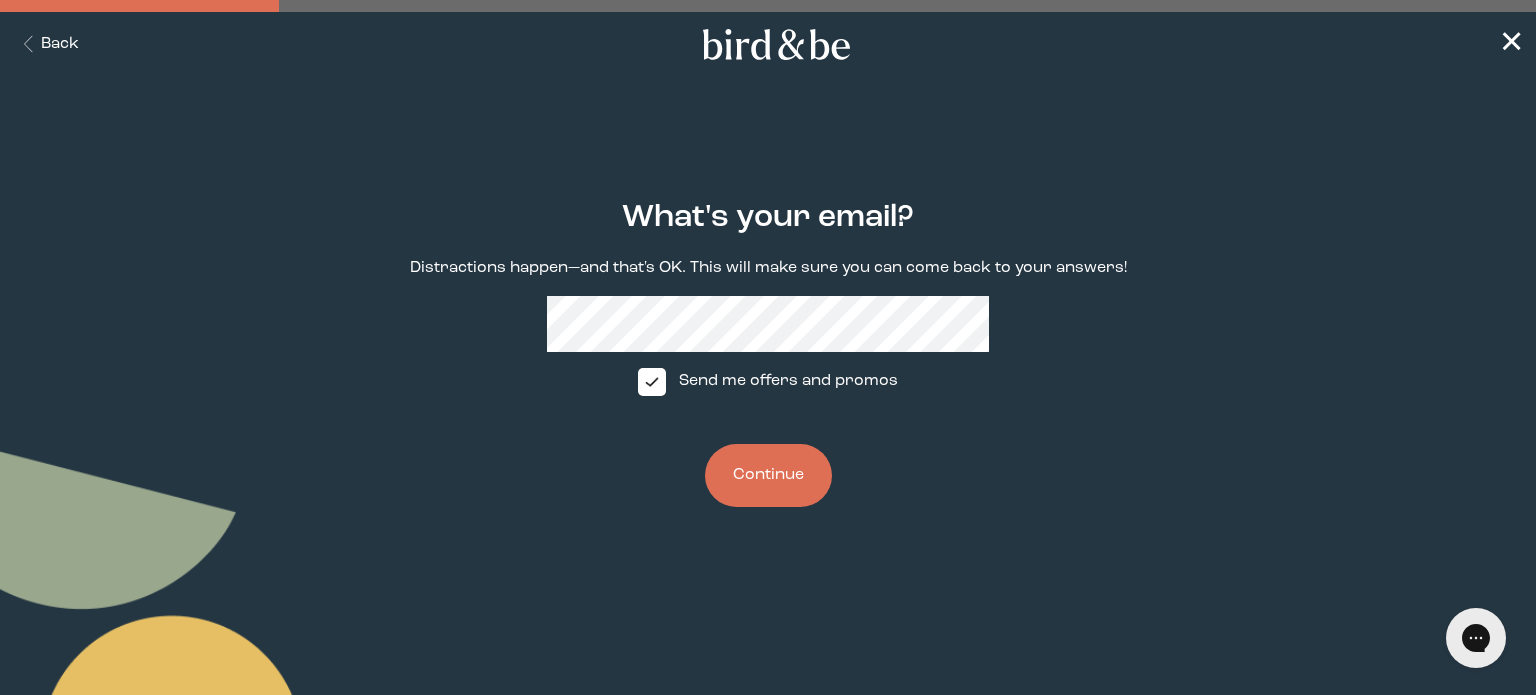click on "Continue" at bounding box center (768, 475) 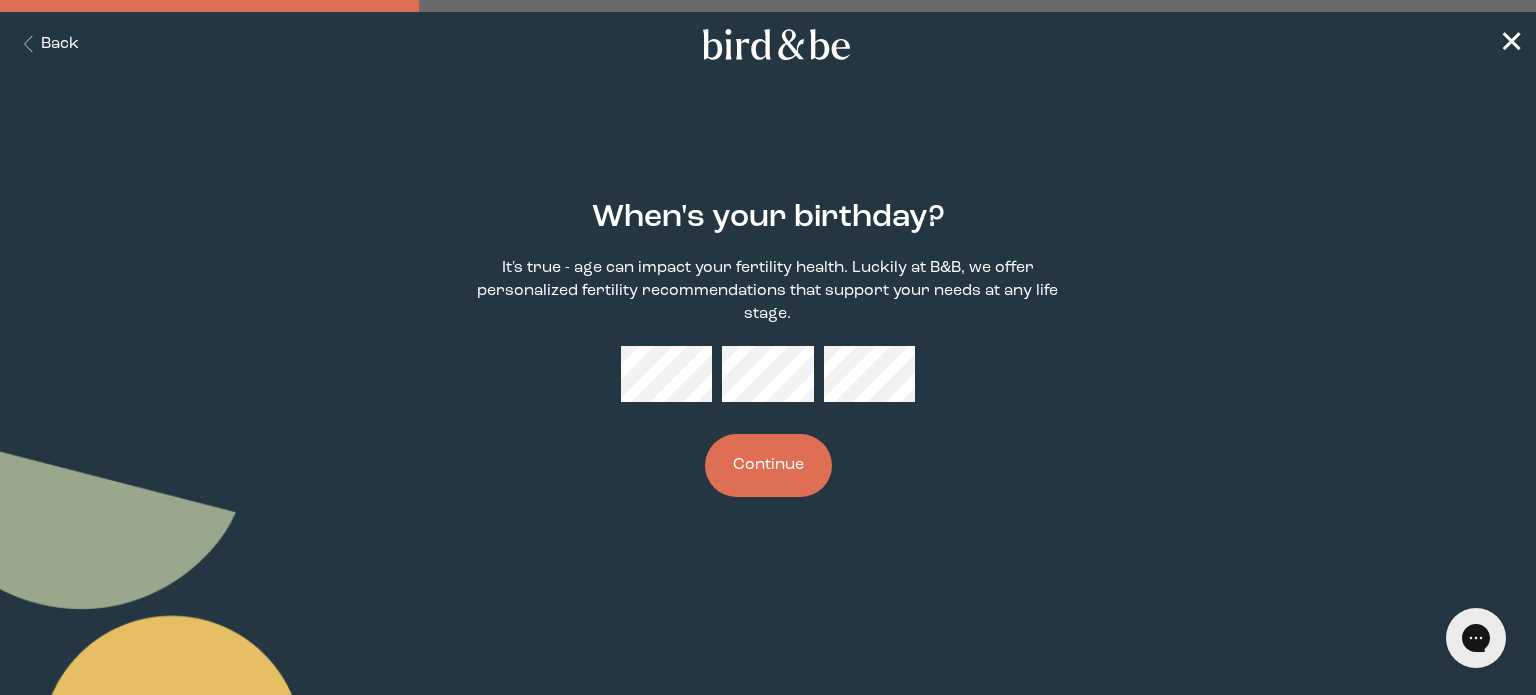 click on "Continue" at bounding box center [768, 465] 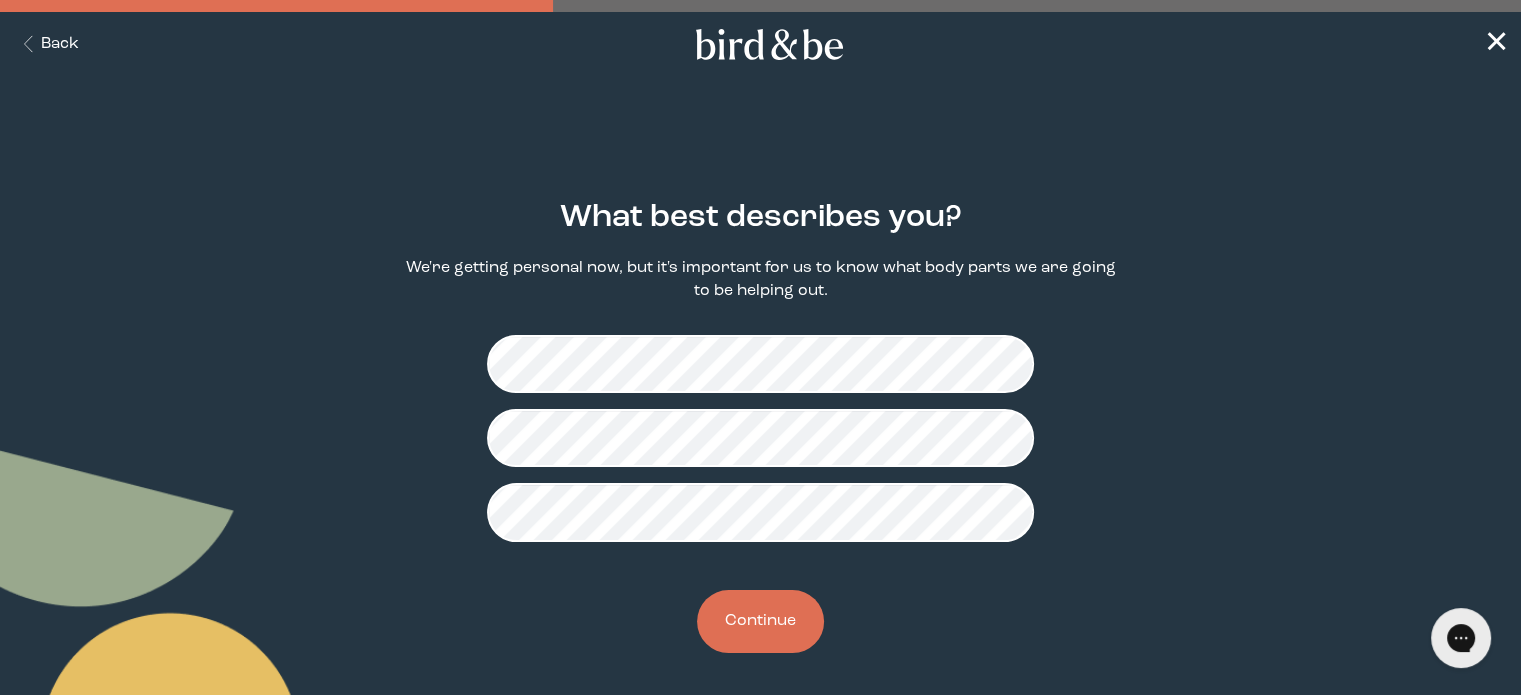 click on "Continue" at bounding box center [760, 621] 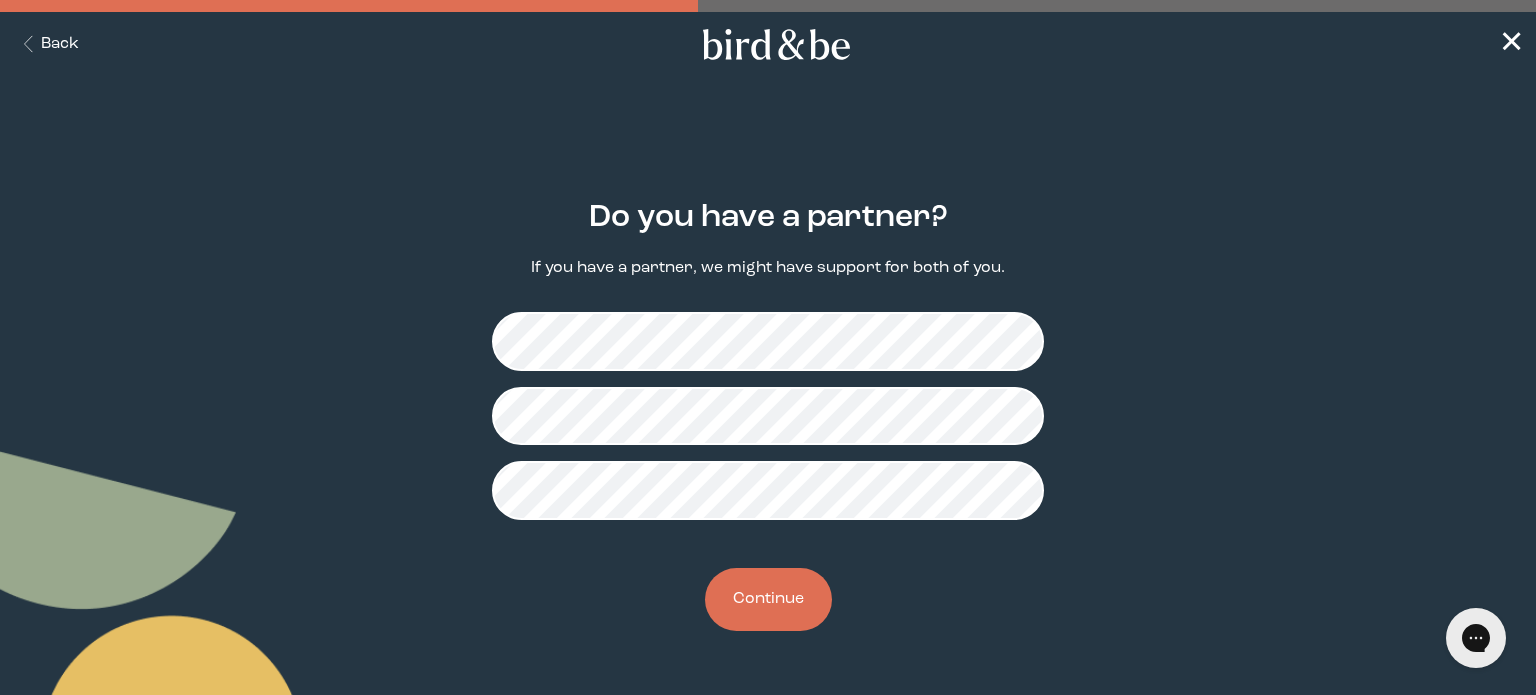 click on "Continue" at bounding box center (768, 599) 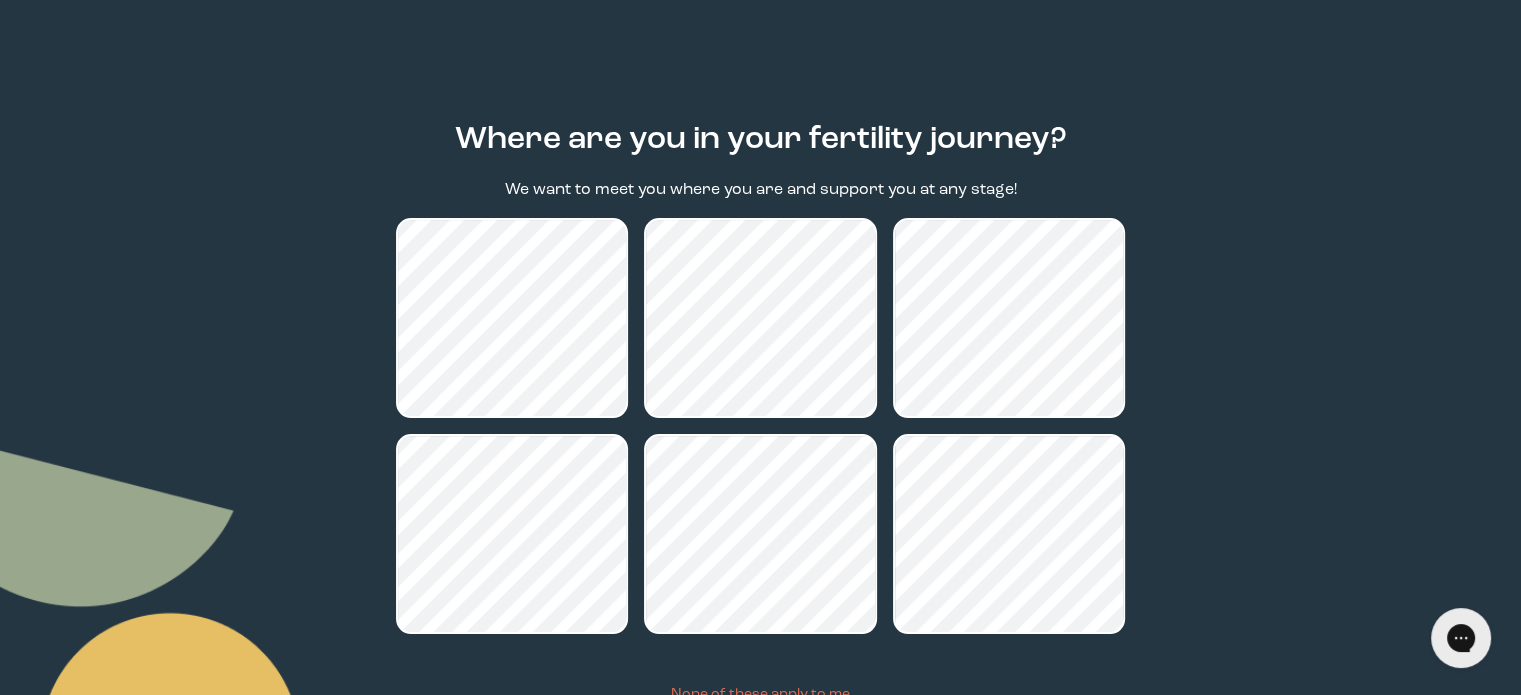 scroll, scrollTop: 79, scrollLeft: 0, axis: vertical 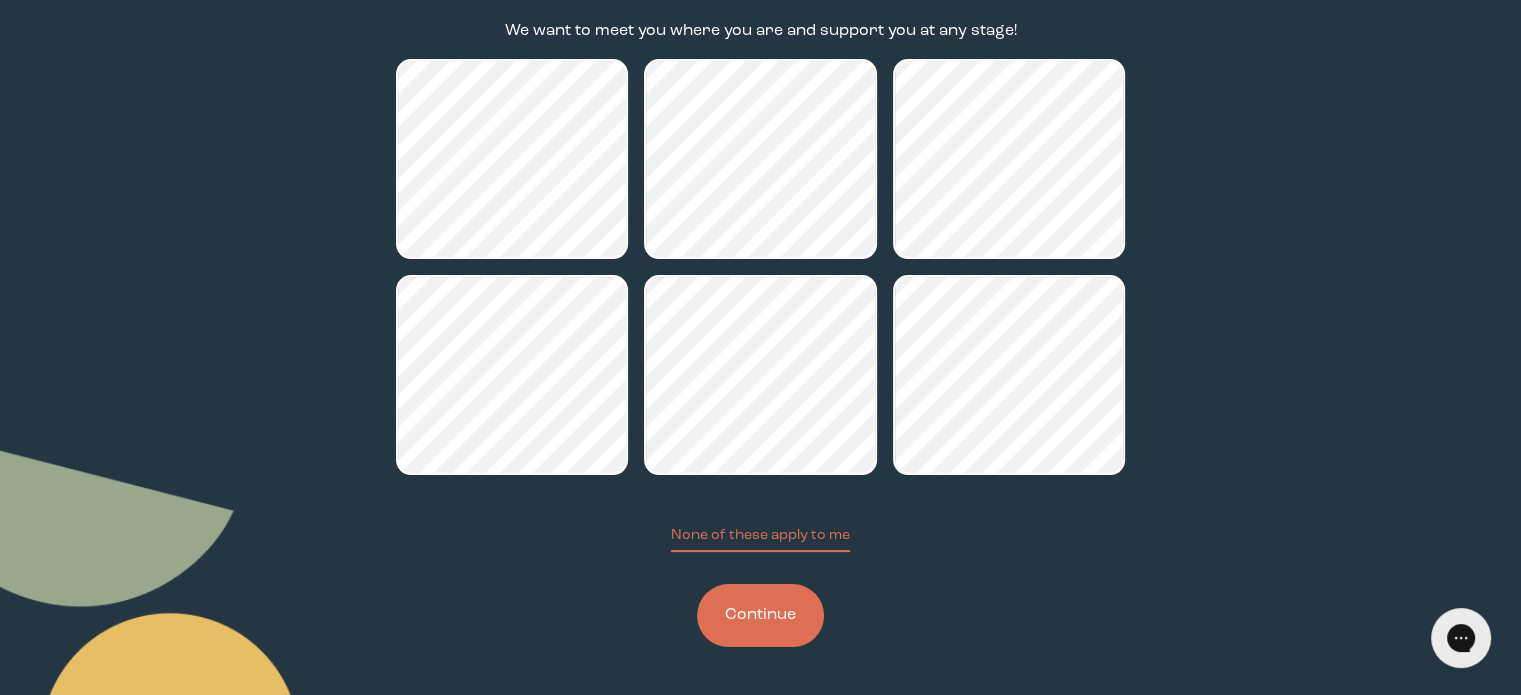 click on "Continue" at bounding box center [760, 615] 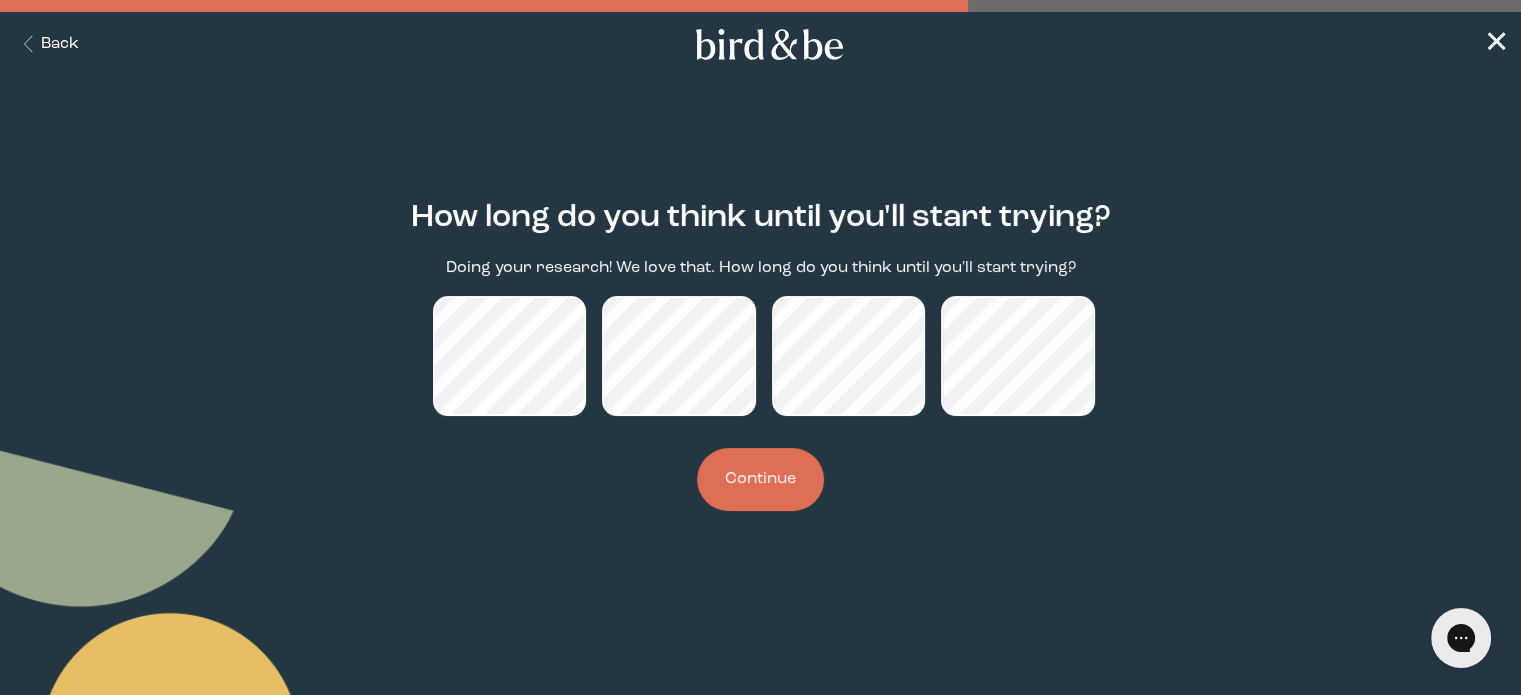 scroll, scrollTop: 0, scrollLeft: 0, axis: both 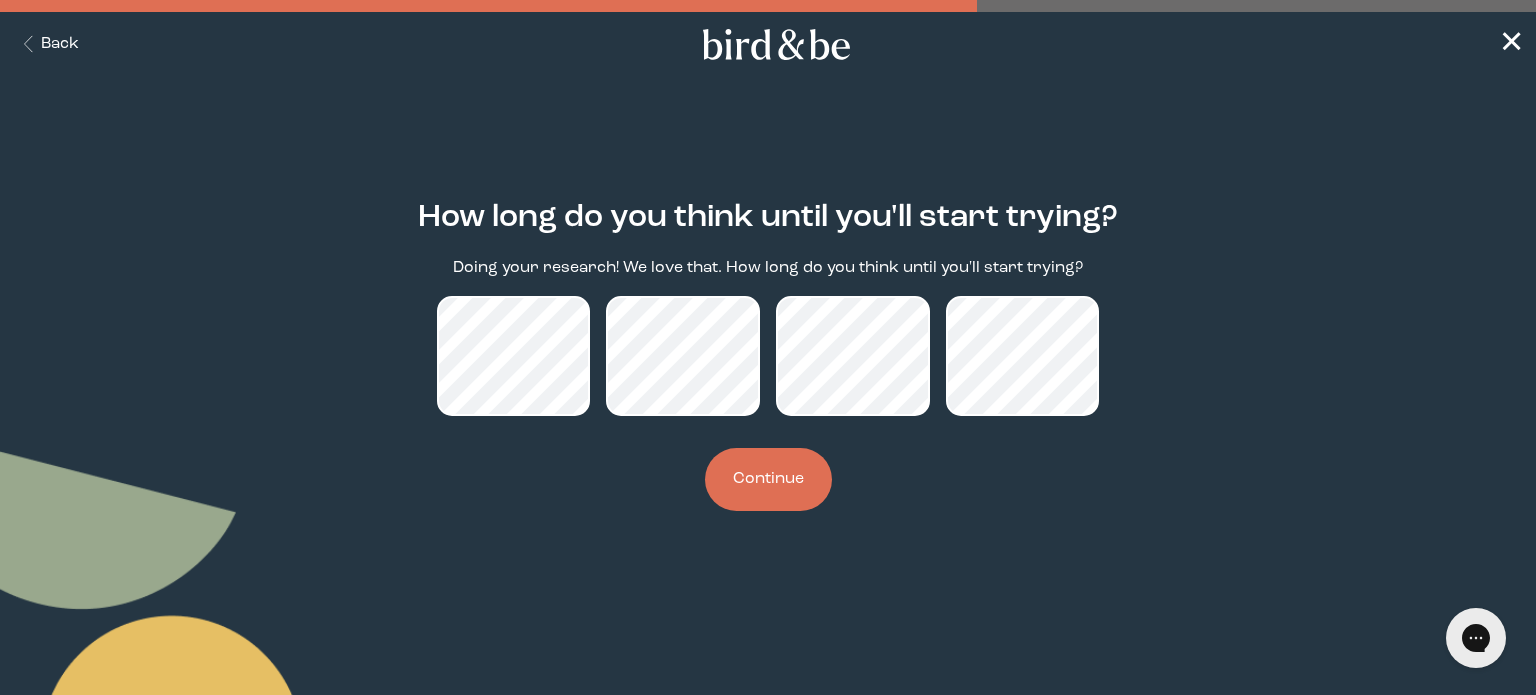 click on "Continue" at bounding box center (768, 479) 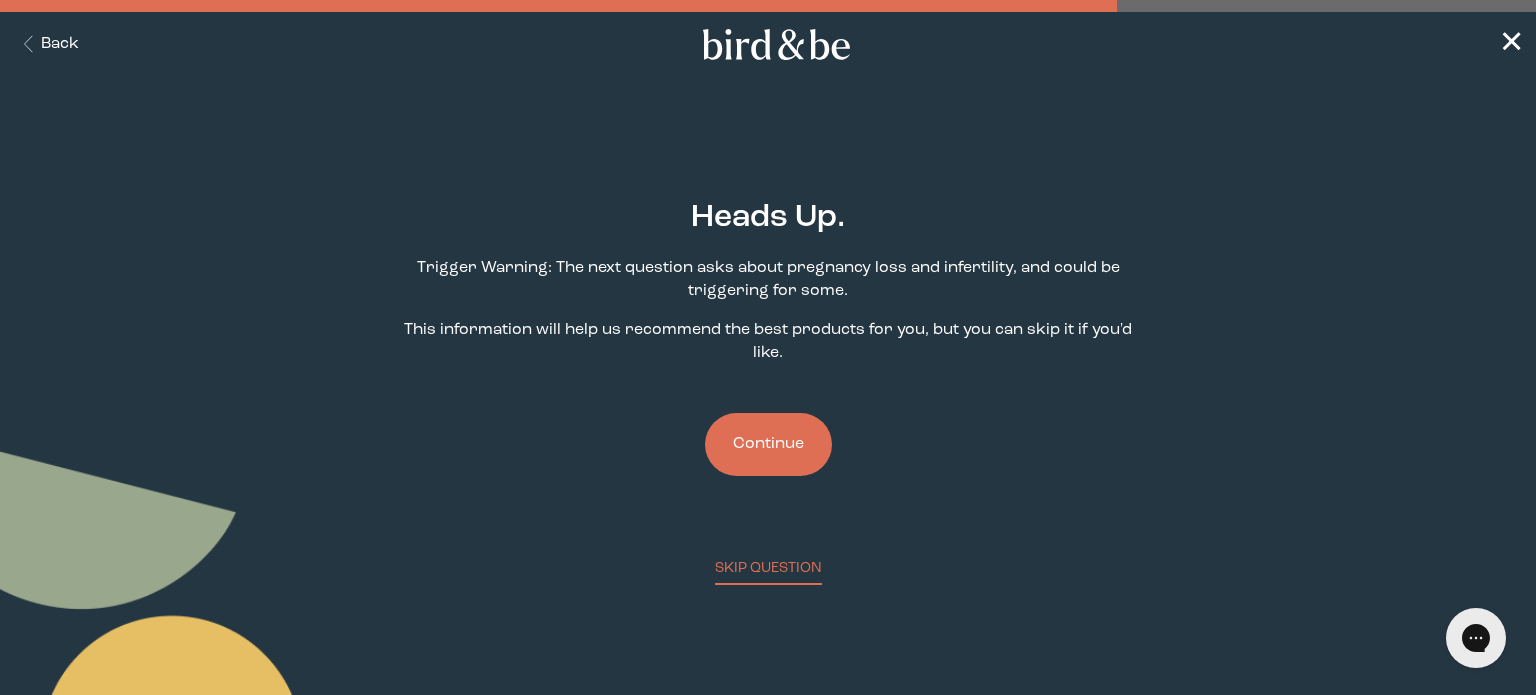 click on "Continue" at bounding box center (768, 444) 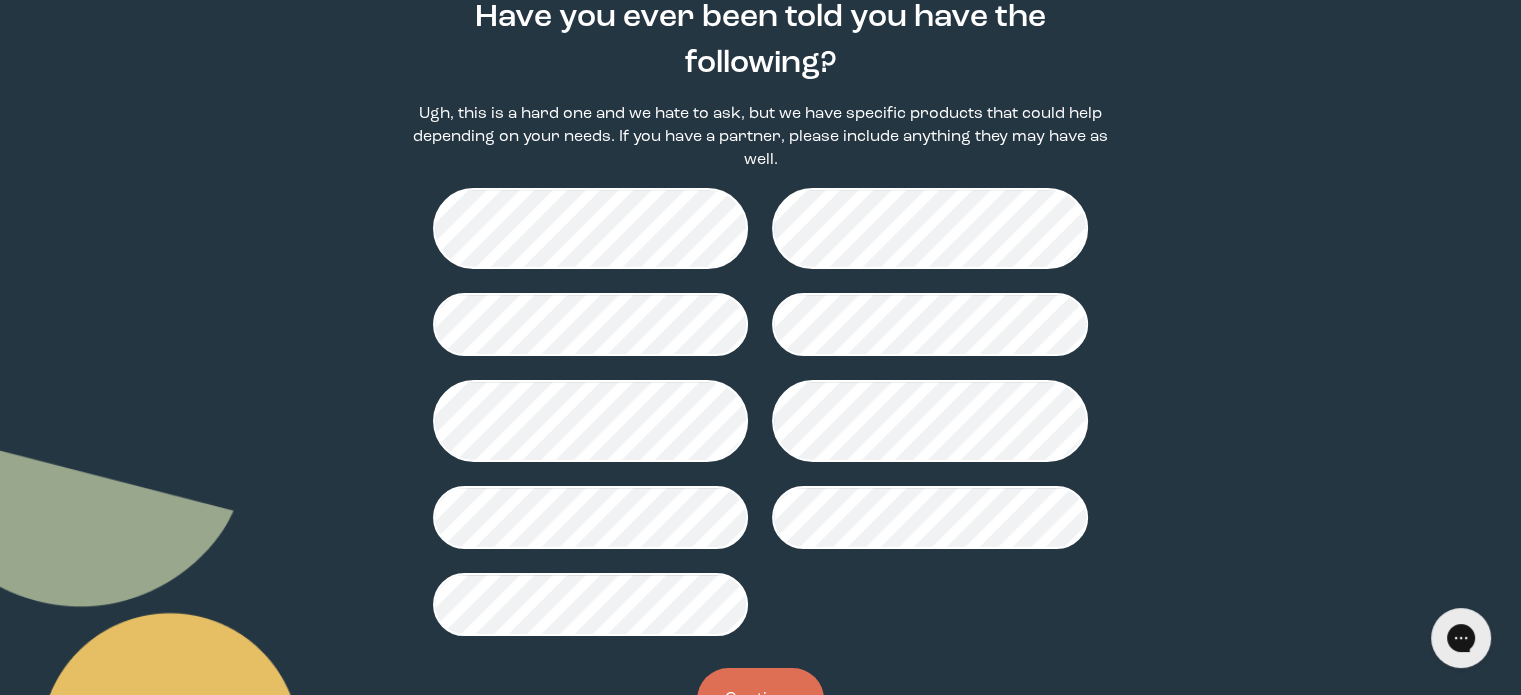 scroll, scrollTop: 204, scrollLeft: 0, axis: vertical 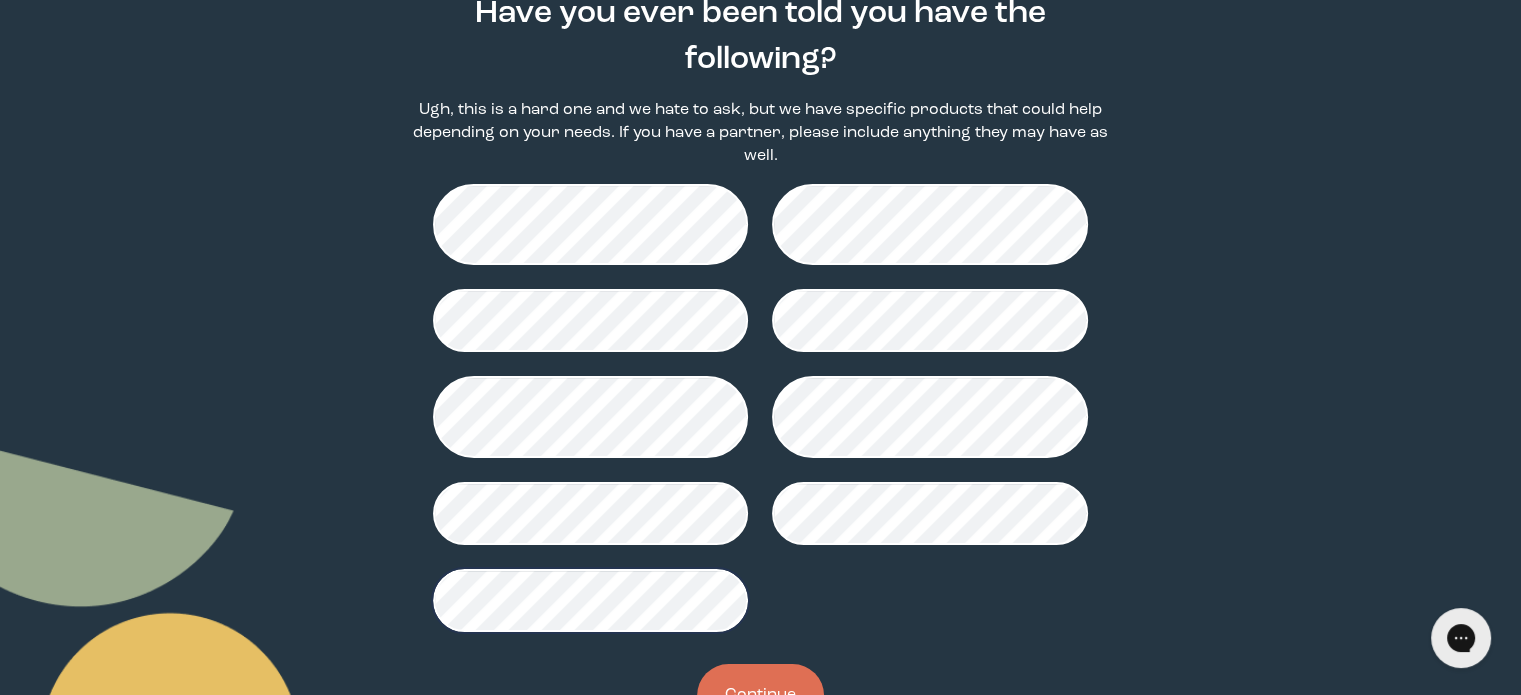 click on "Continue" at bounding box center (760, 695) 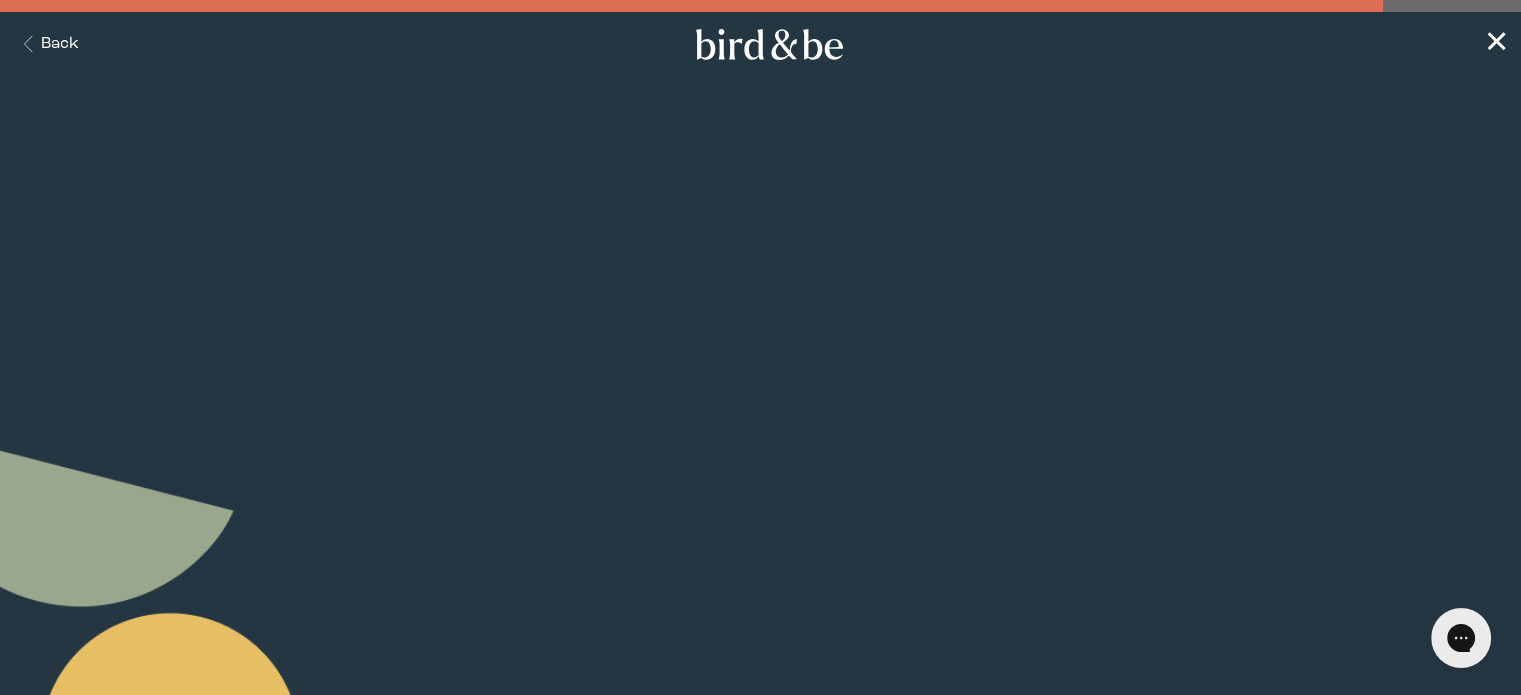 scroll, scrollTop: 0, scrollLeft: 0, axis: both 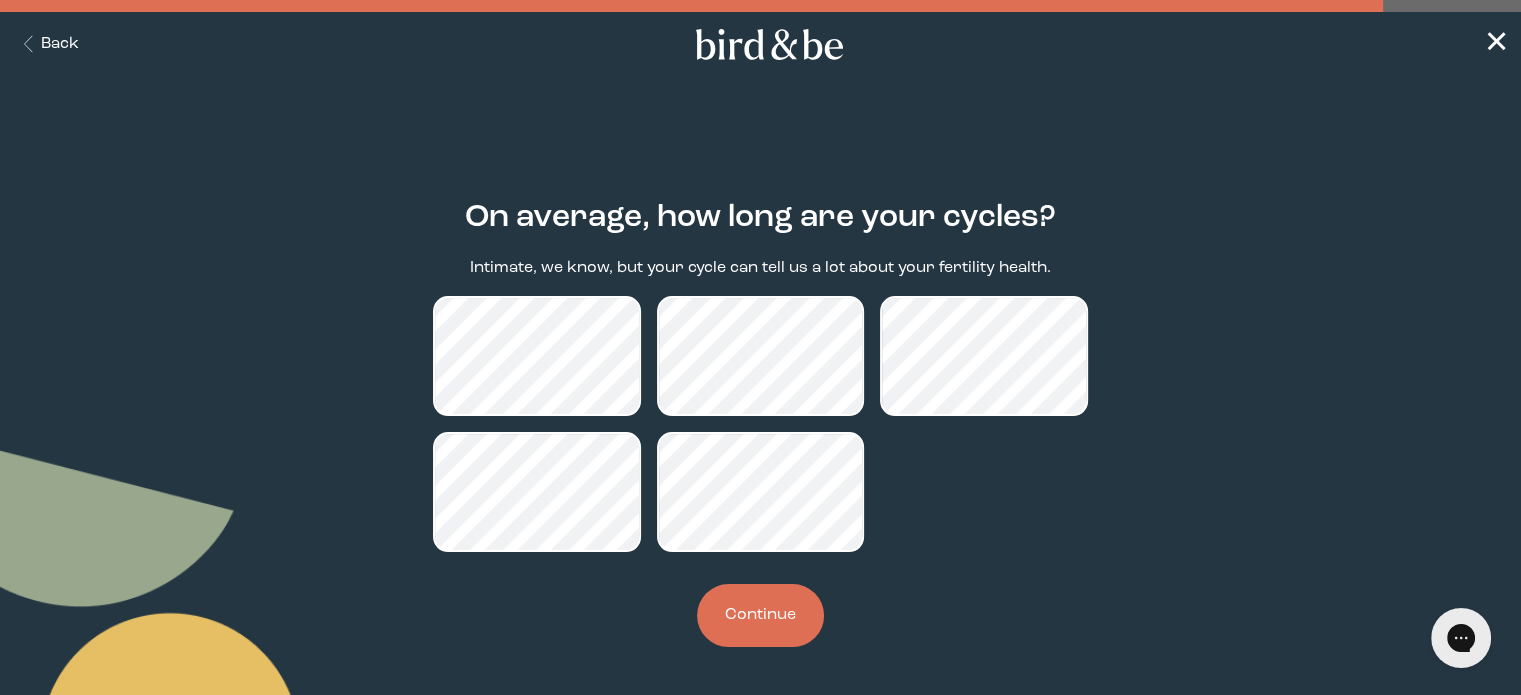 click on "Continue" at bounding box center (760, 615) 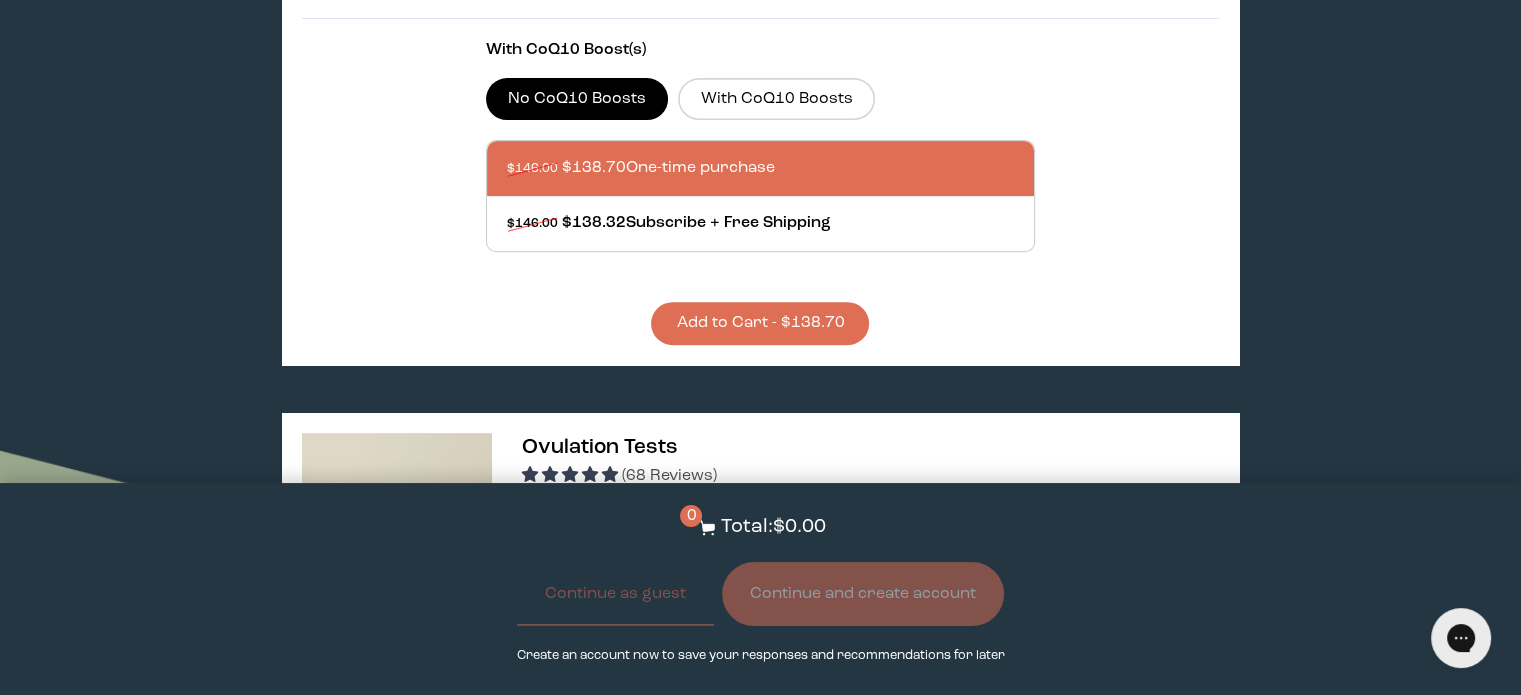 scroll, scrollTop: 794, scrollLeft: 0, axis: vertical 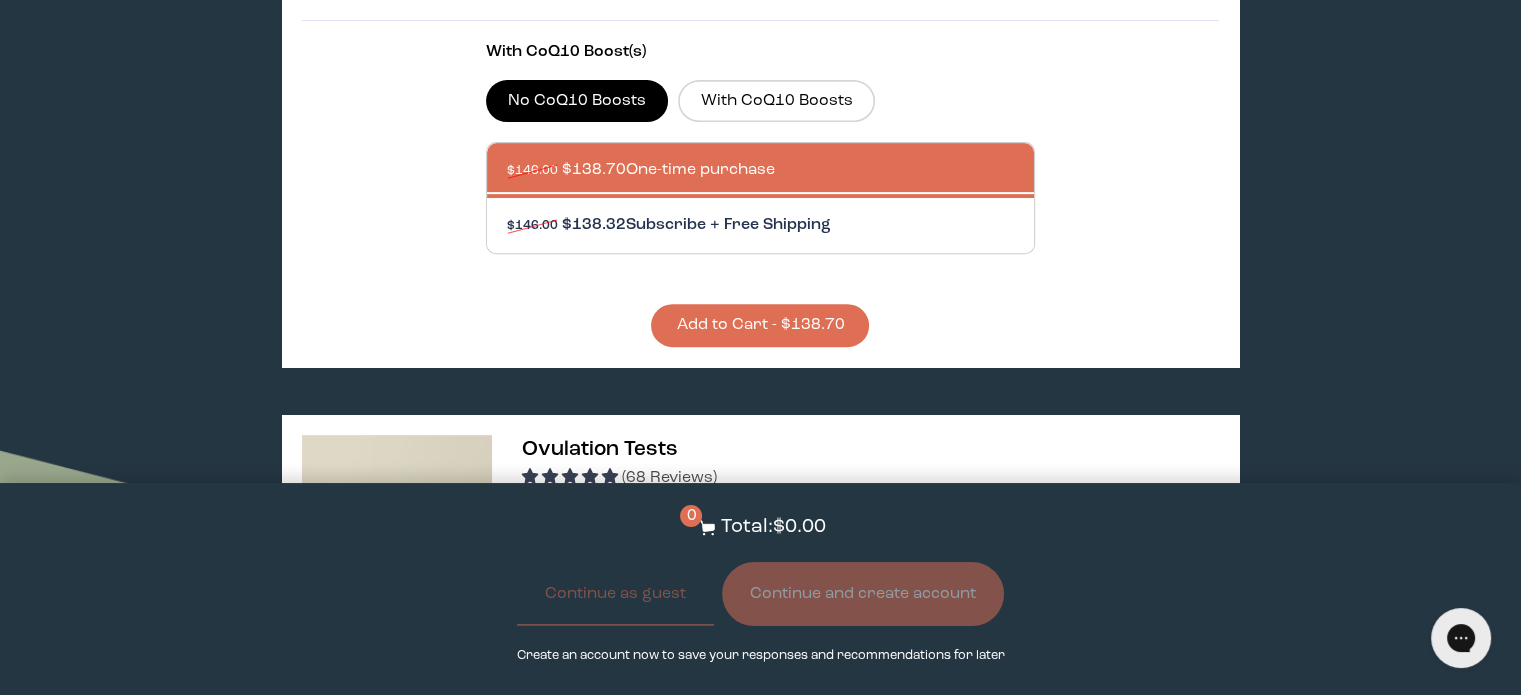 click at bounding box center (781, 225) 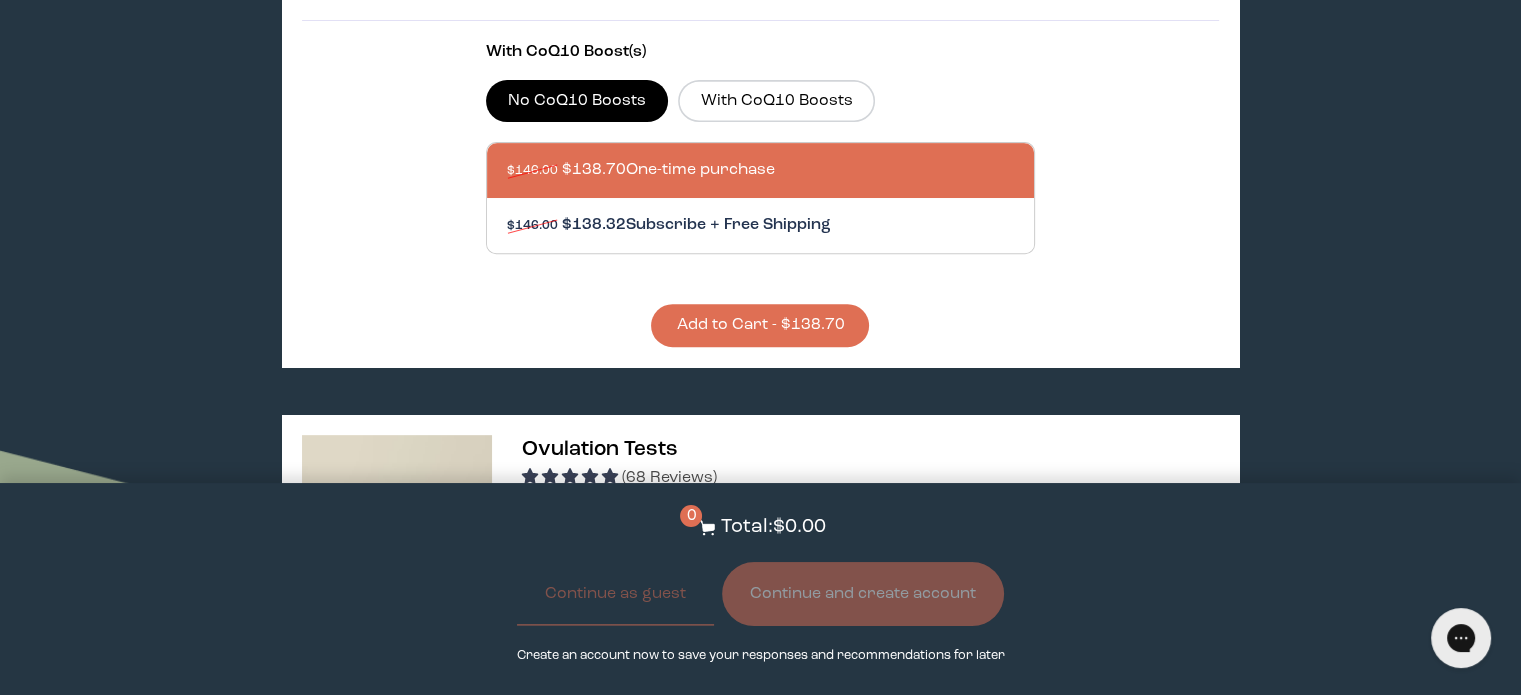 click on "$146.00   $138.32  Subscribe     + Free Shipping" at bounding box center (506, 213) 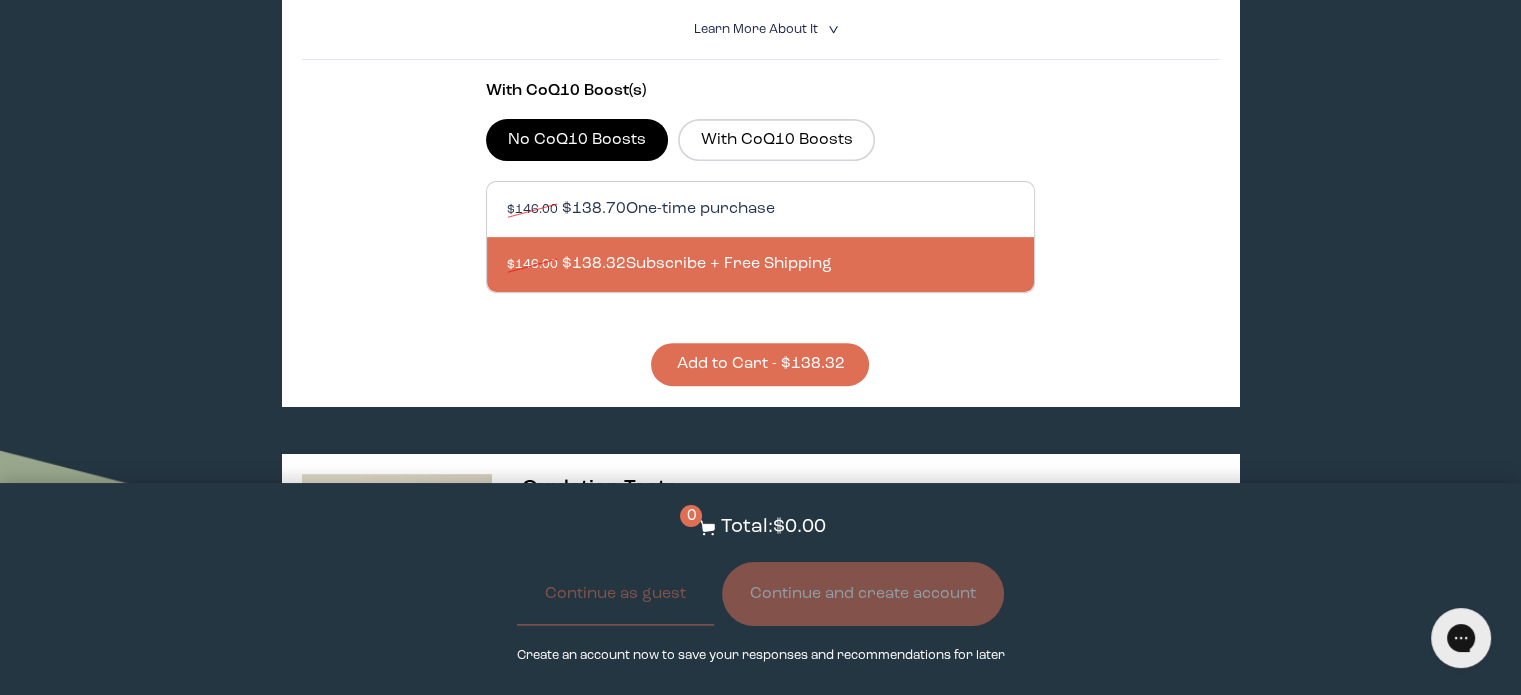 scroll, scrollTop: 759, scrollLeft: 0, axis: vertical 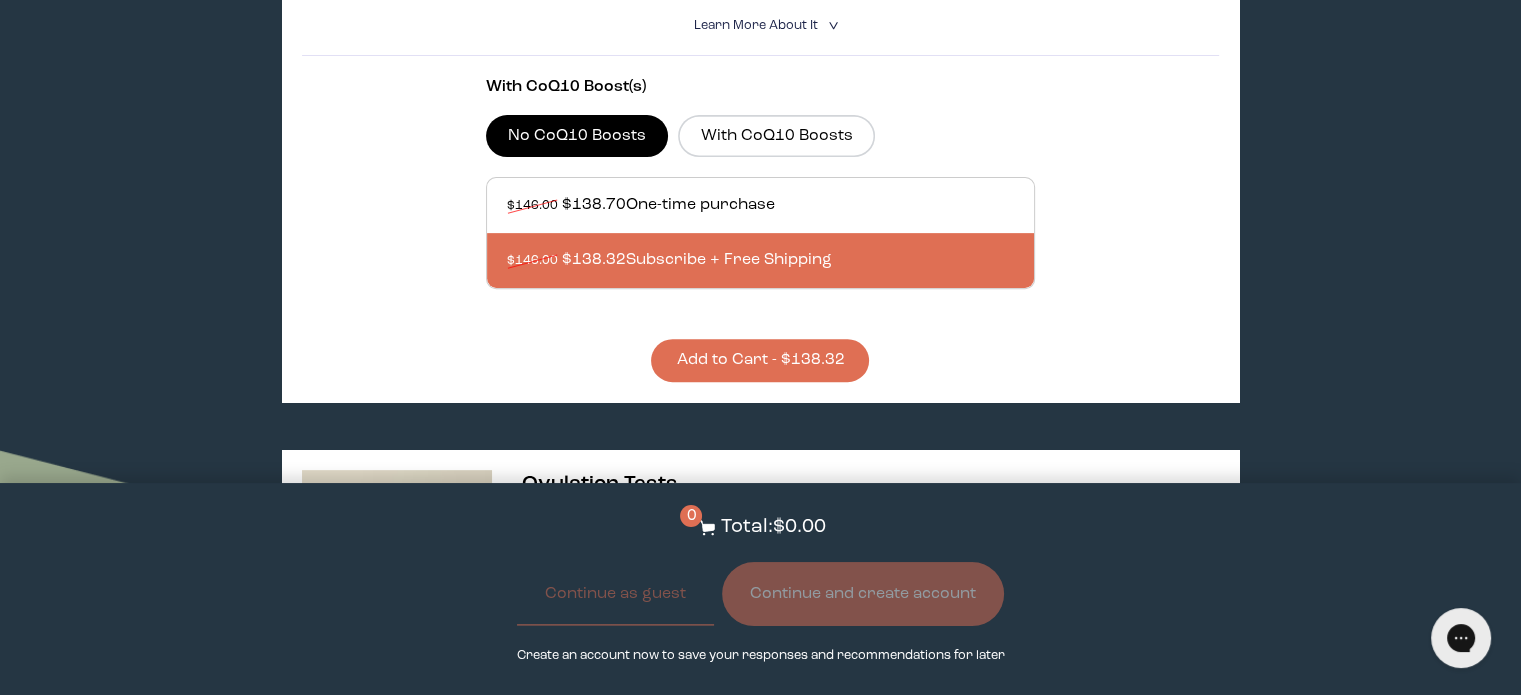 click on "Add to Cart - $138.32" at bounding box center (760, 360) 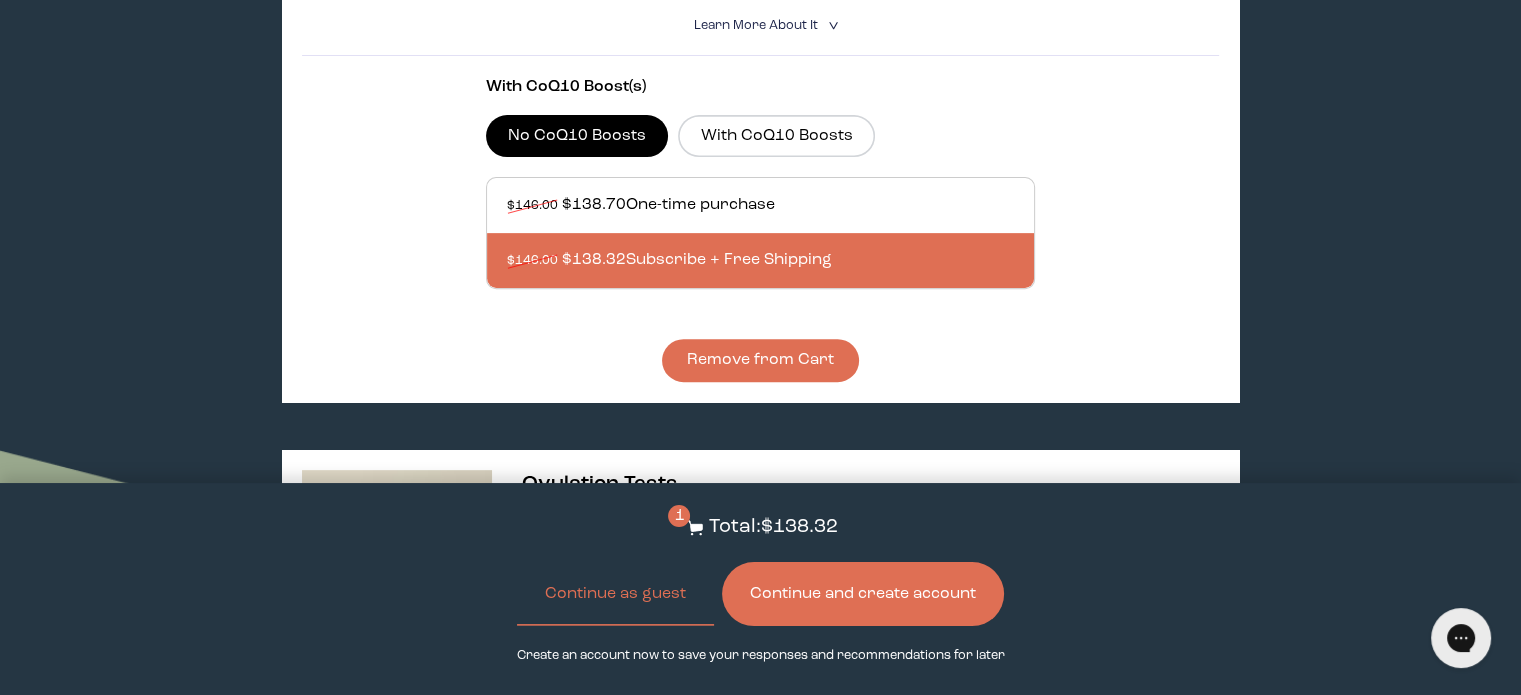 click on "Continue and create account" at bounding box center [863, 594] 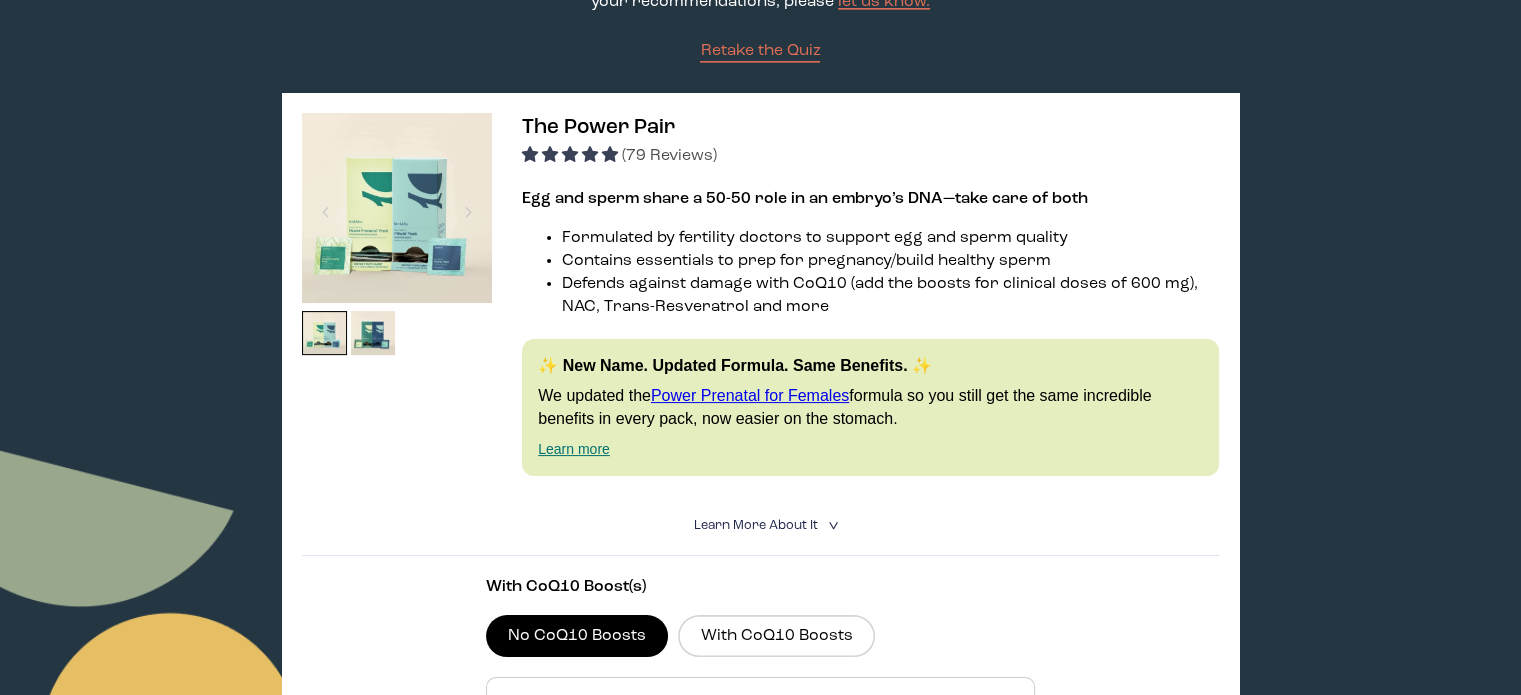 scroll, scrollTop: 259, scrollLeft: 0, axis: vertical 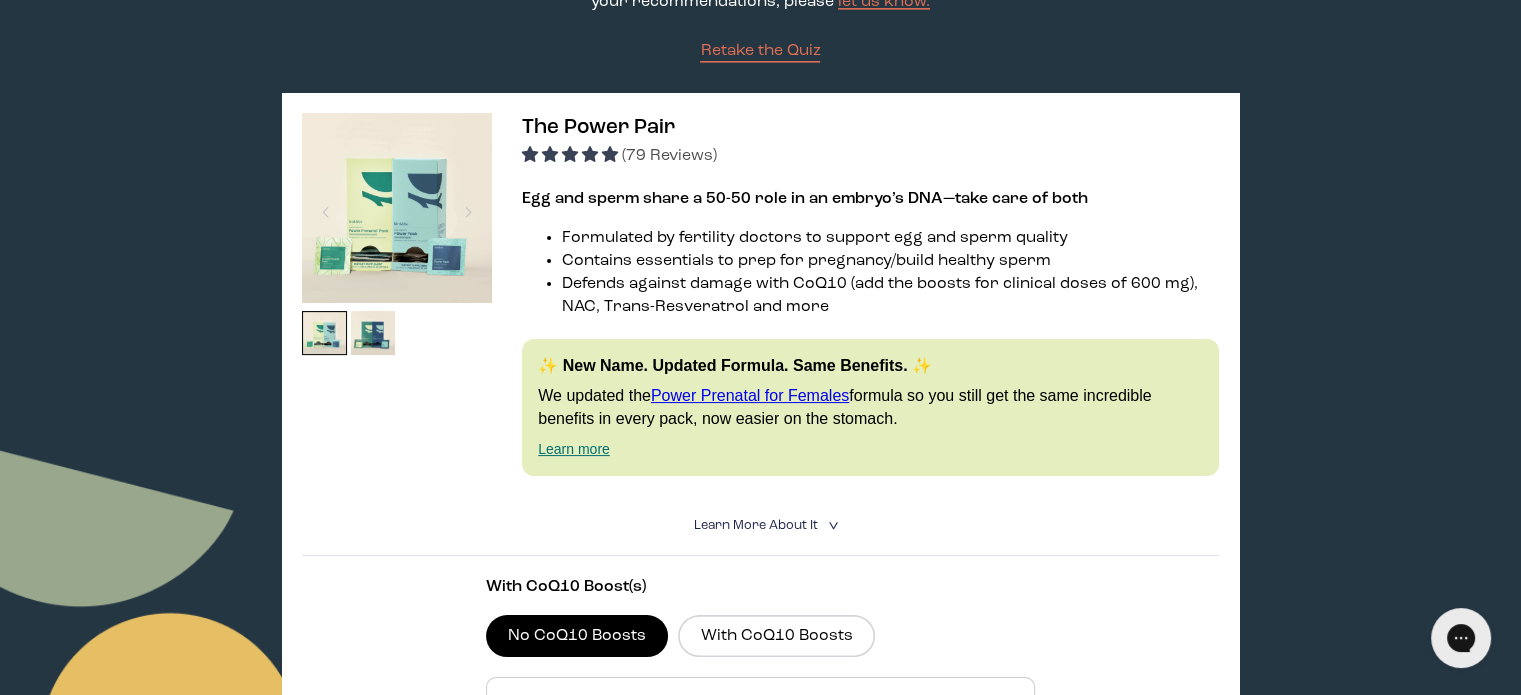 click on "(79  Reviews)" at bounding box center (669, 156) 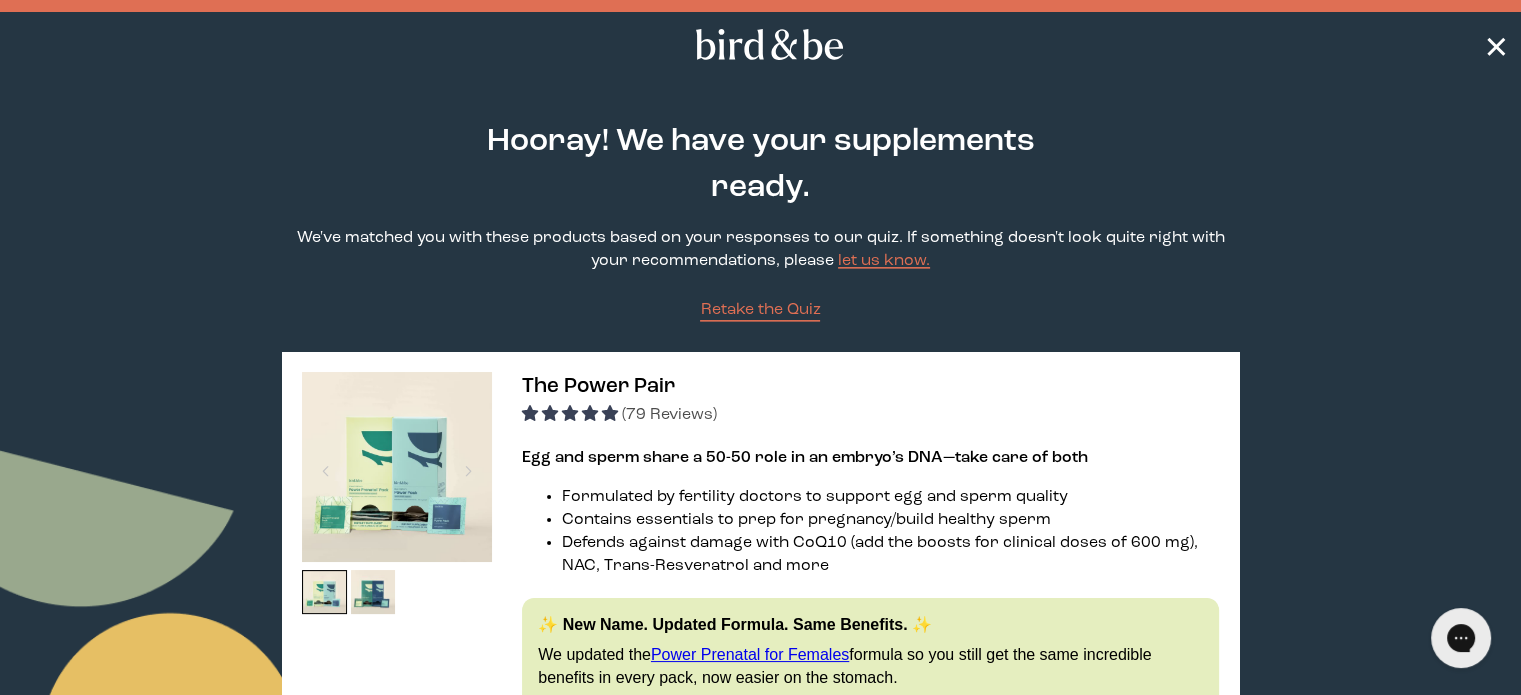 click on "✕" at bounding box center [760, 44] 